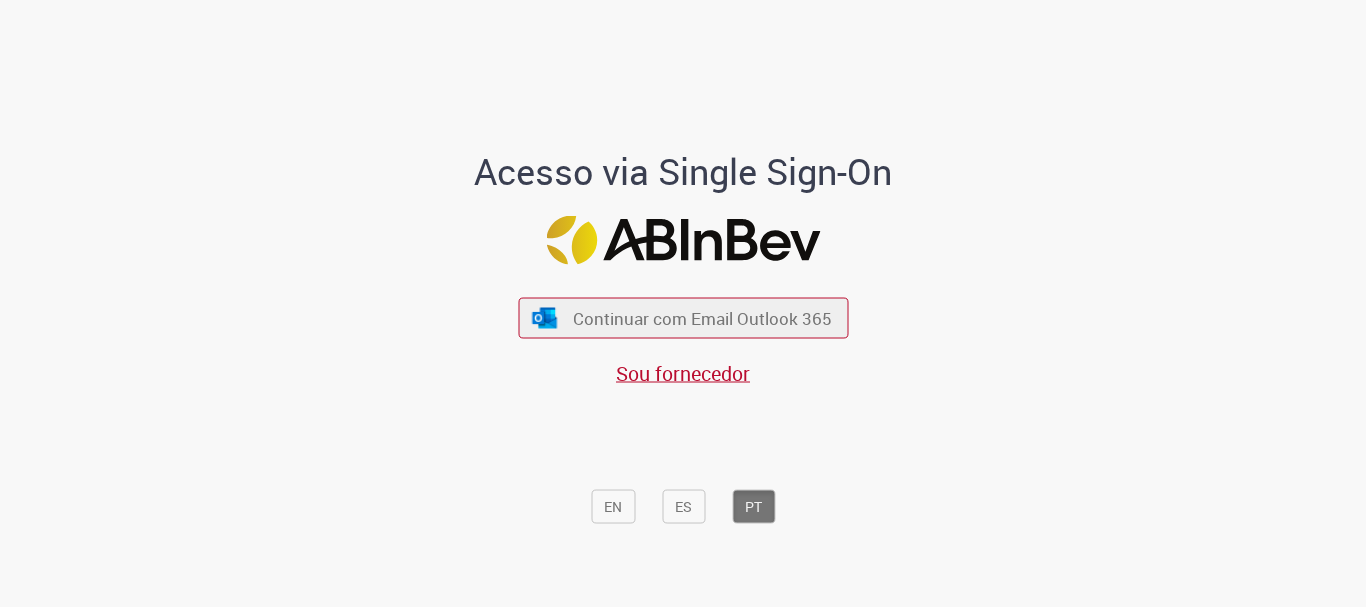 scroll, scrollTop: 0, scrollLeft: 0, axis: both 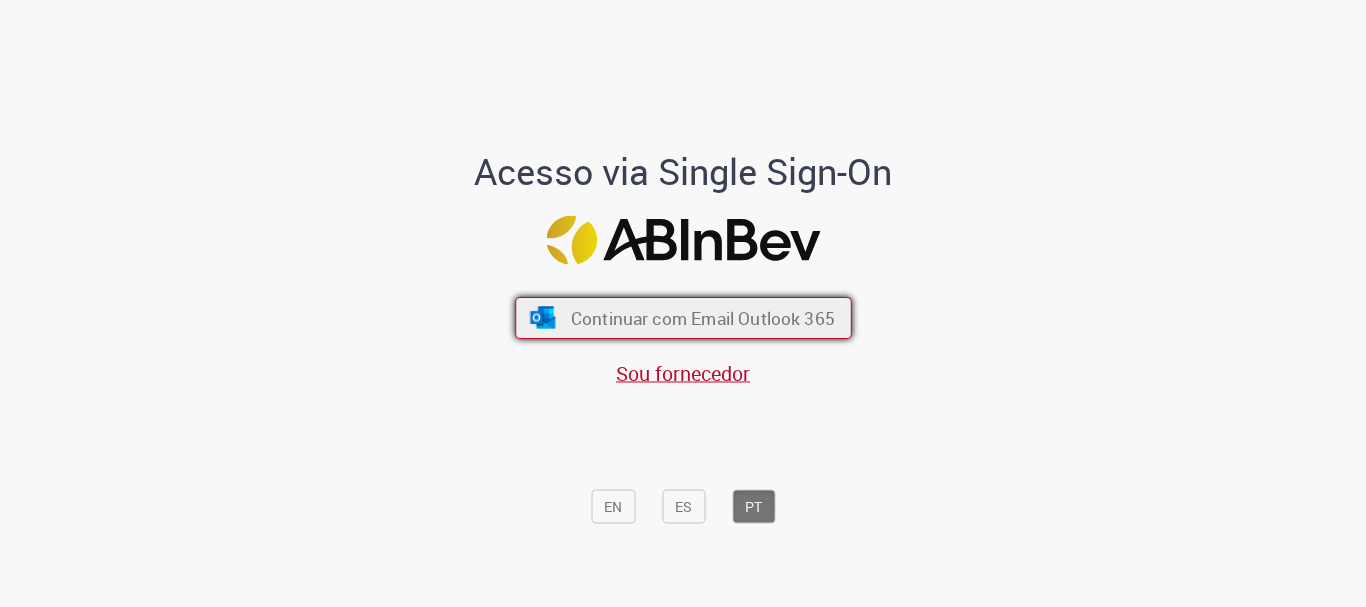 click on "Continuar com Email Outlook 365" at bounding box center [702, 318] 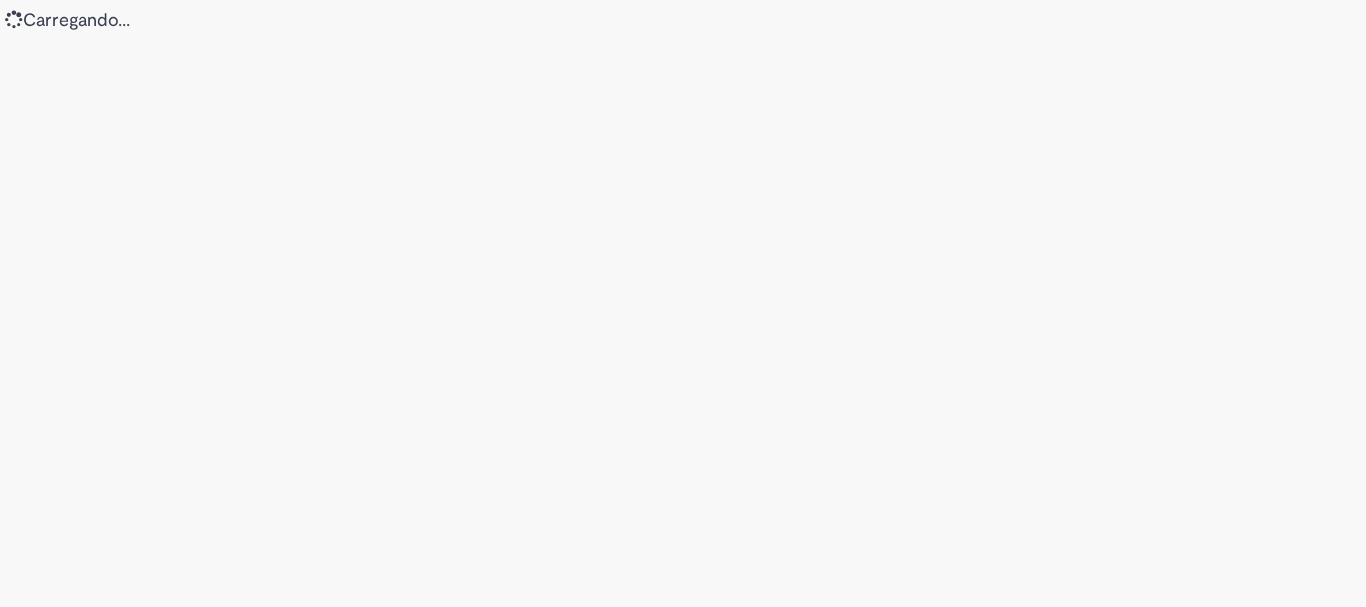 scroll, scrollTop: 0, scrollLeft: 0, axis: both 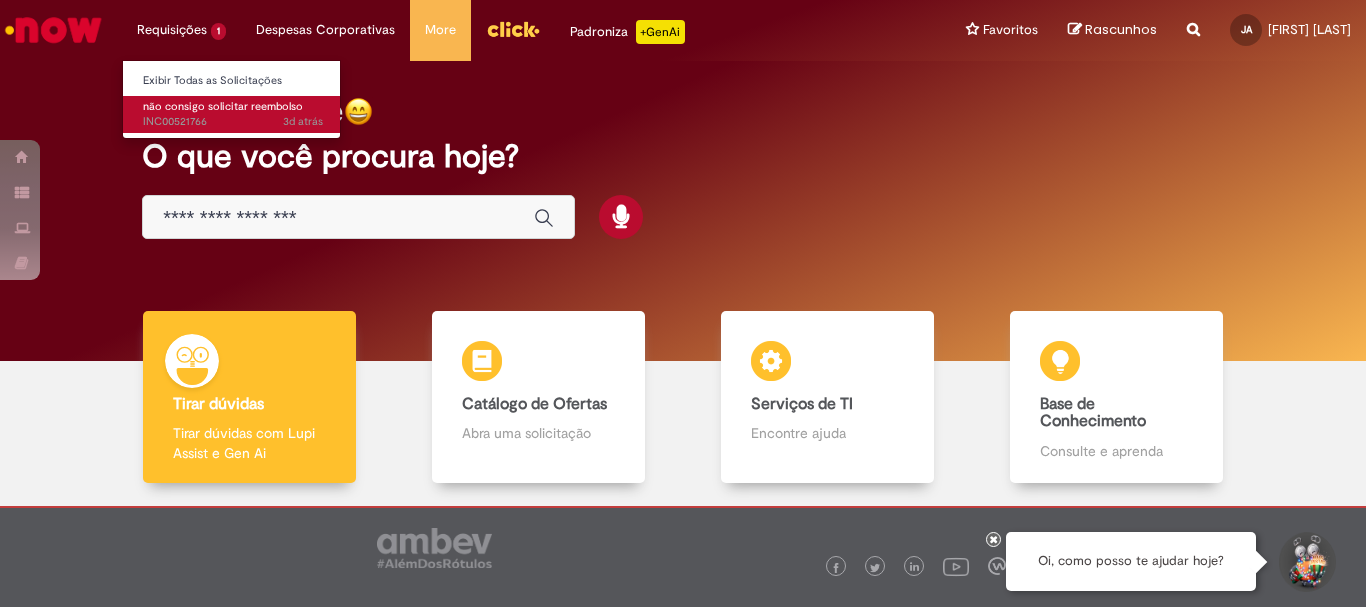 click on "não consigo solicitar reembolso" at bounding box center [223, 106] 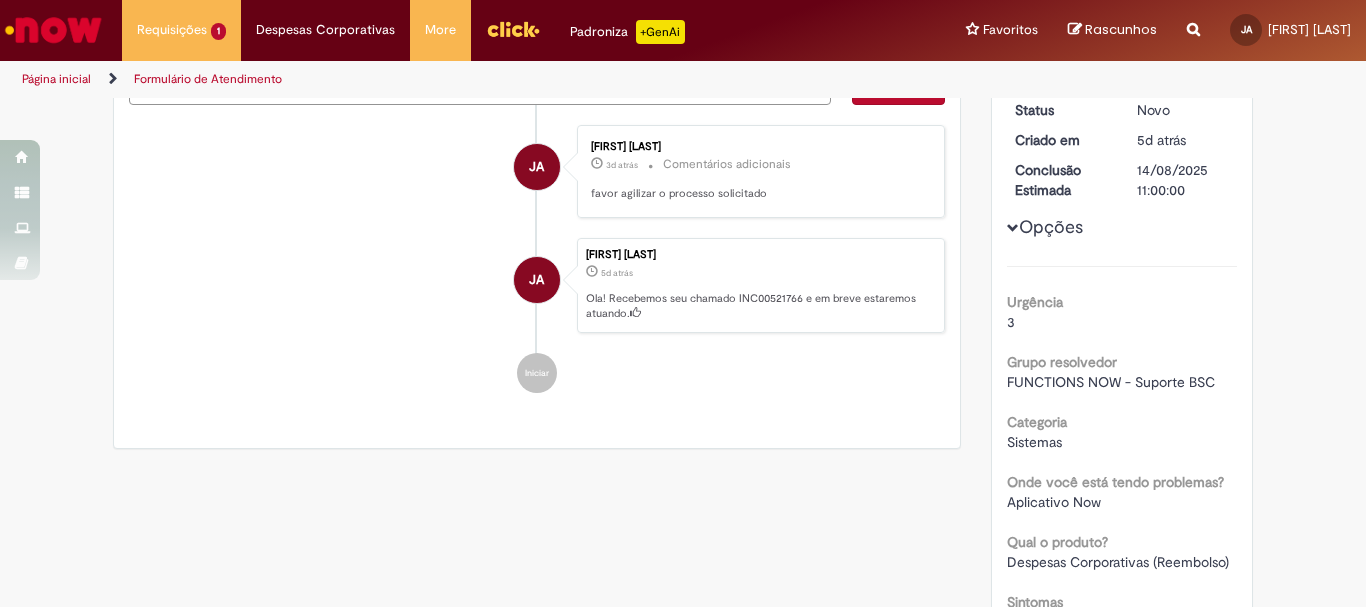 scroll, scrollTop: 0, scrollLeft: 0, axis: both 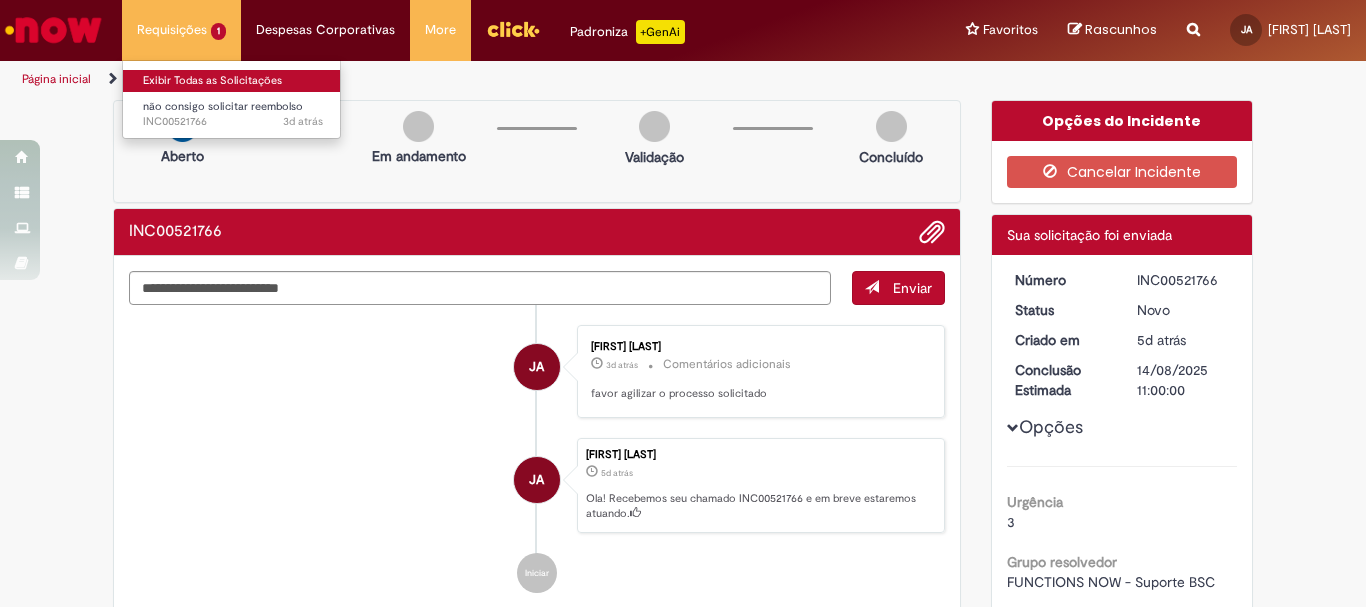 click on "Exibir Todas as Solicitações" at bounding box center [233, 81] 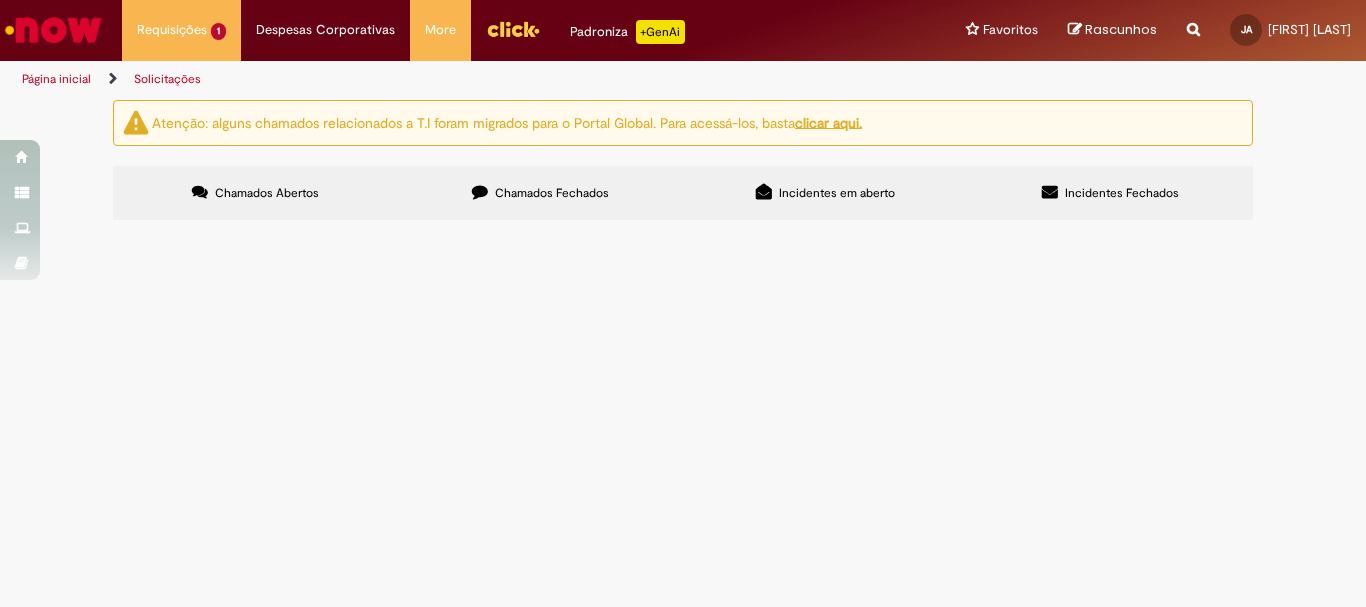 click on "Chamados Fechados" at bounding box center (552, 193) 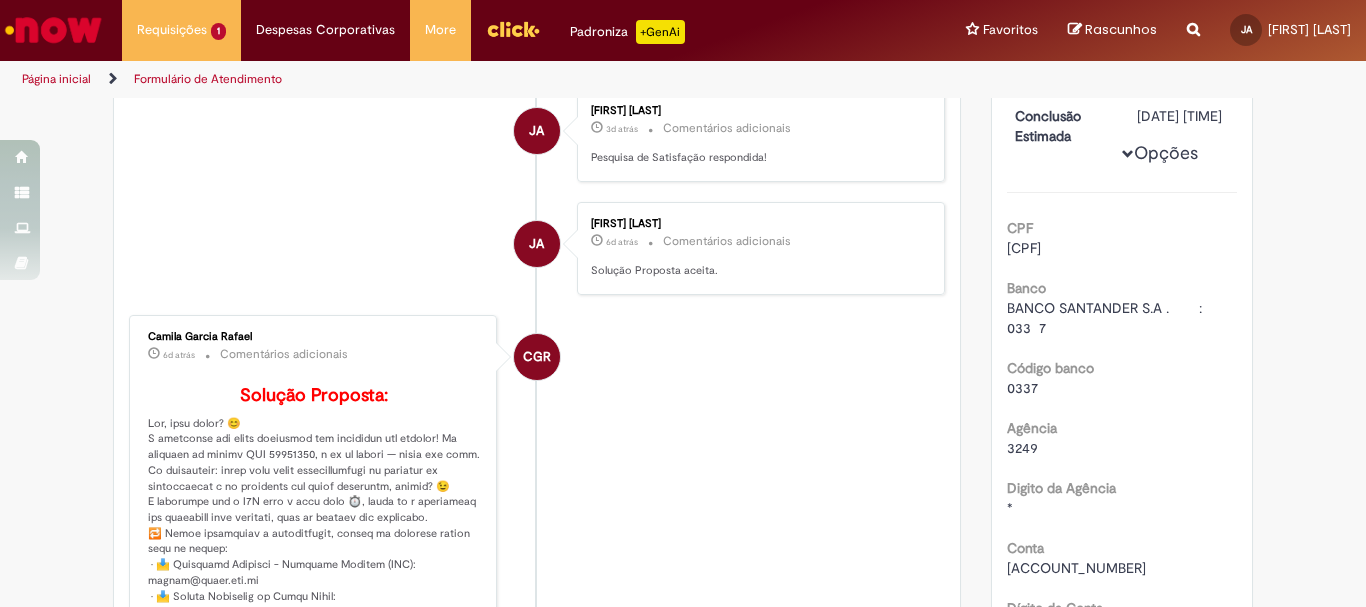 scroll, scrollTop: 315, scrollLeft: 0, axis: vertical 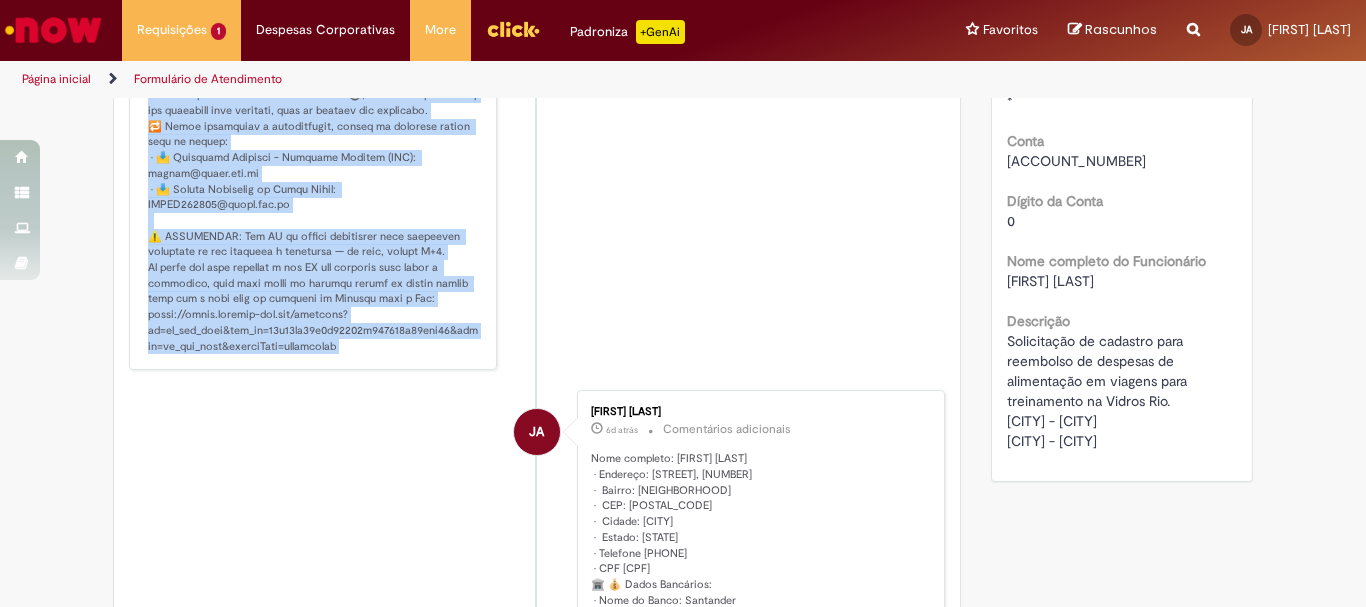 drag, startPoint x: 142, startPoint y: 332, endPoint x: 344, endPoint y: 403, distance: 214.11446 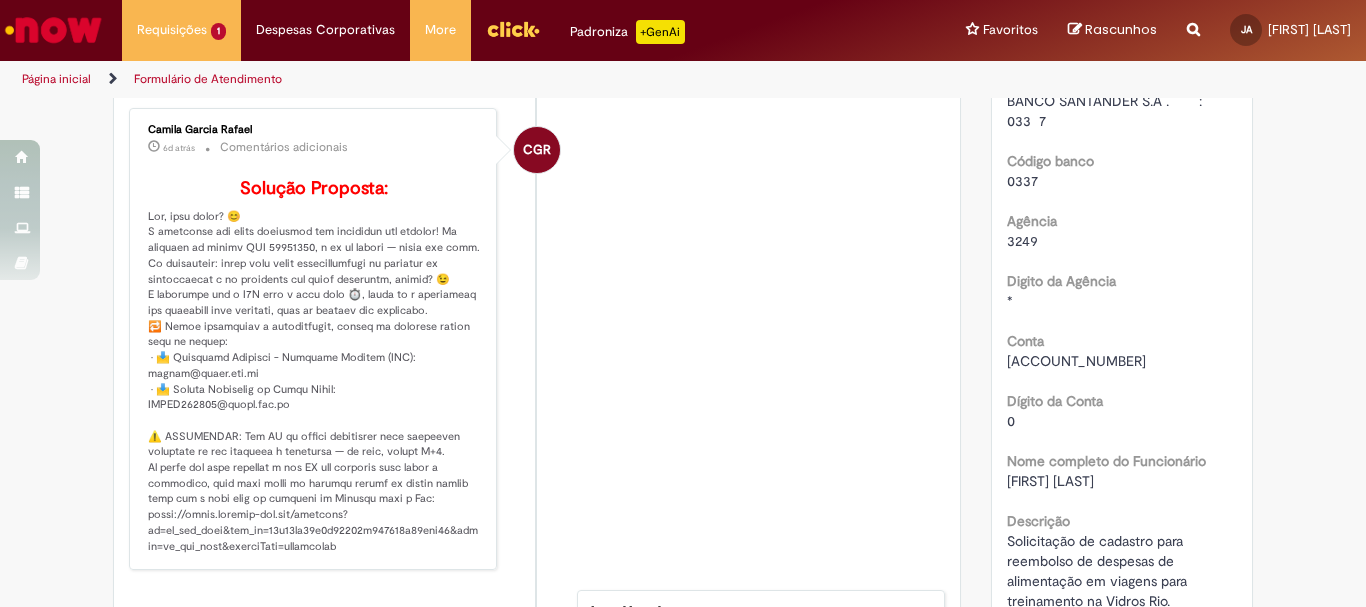 click on "[FIRST] [LAST]
6d atrás 6 dias atrás     Comentários adicionais
Solução Proposta:" at bounding box center (313, 339) 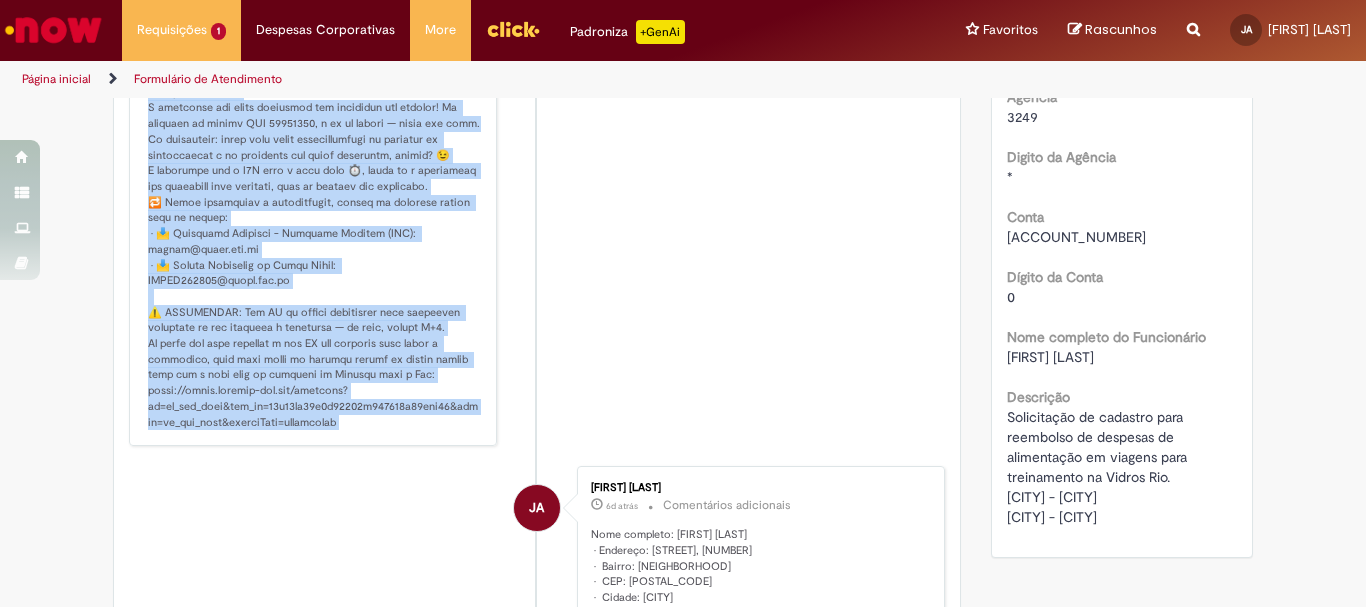 scroll, scrollTop: 555, scrollLeft: 0, axis: vertical 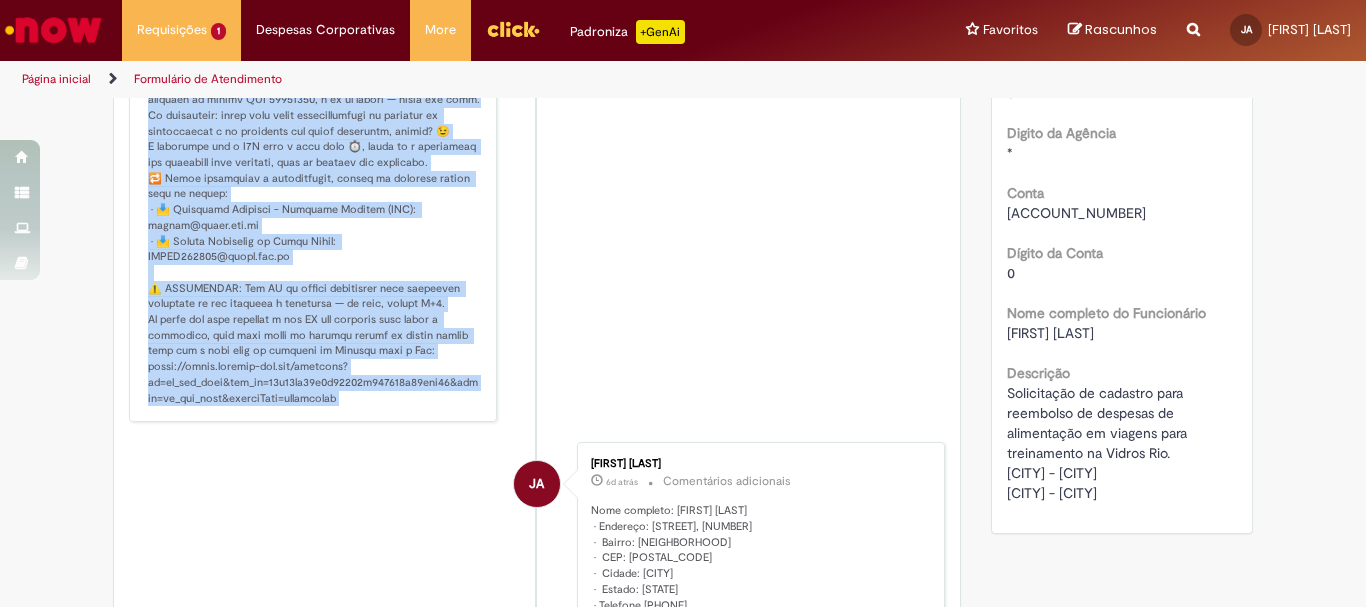 drag, startPoint x: 137, startPoint y: 112, endPoint x: 442, endPoint y: 467, distance: 468.02777 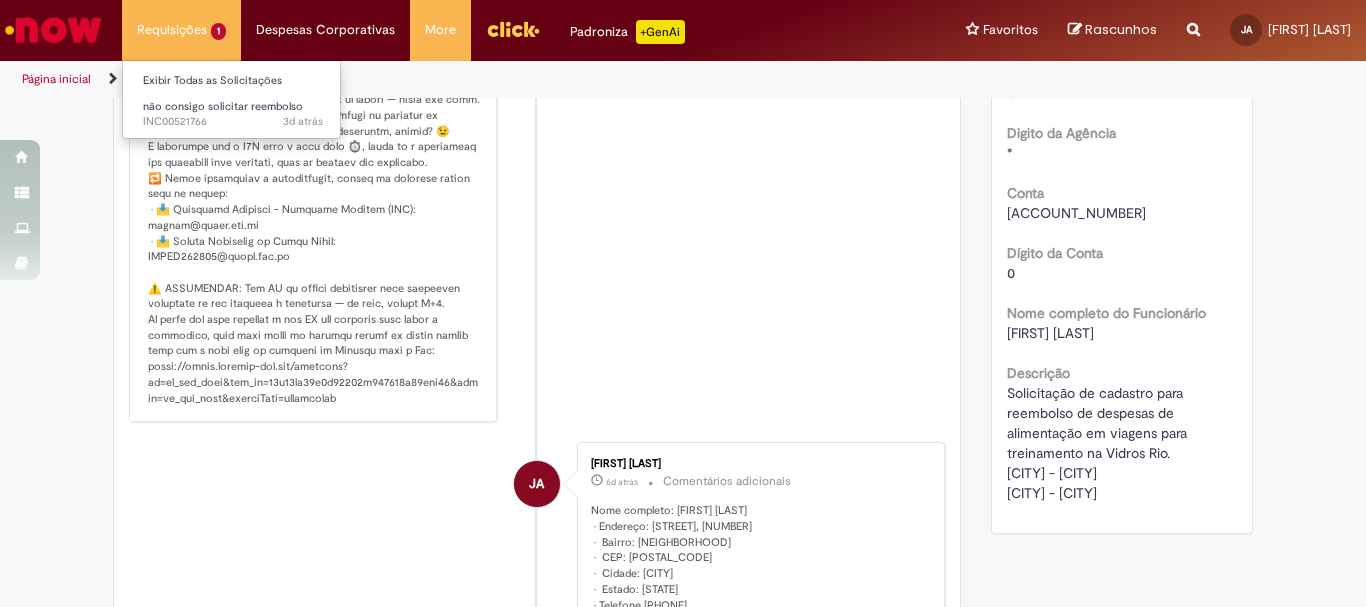 click on "Requisições   1
Exibir Todas as Solicitações
não consigo solicitar reembolso
3d atrás 3 dias atrás  INC00521766" at bounding box center (181, 30) 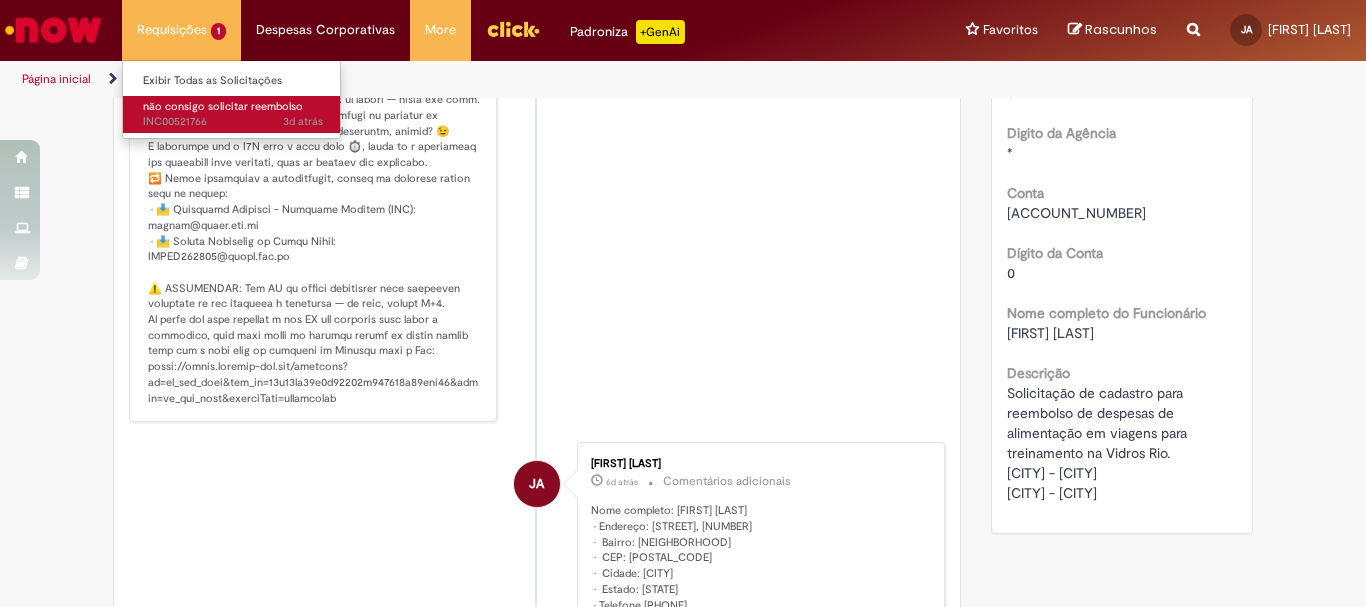 click on "3d atrás 3 dias atrás  INC00521766" at bounding box center [233, 122] 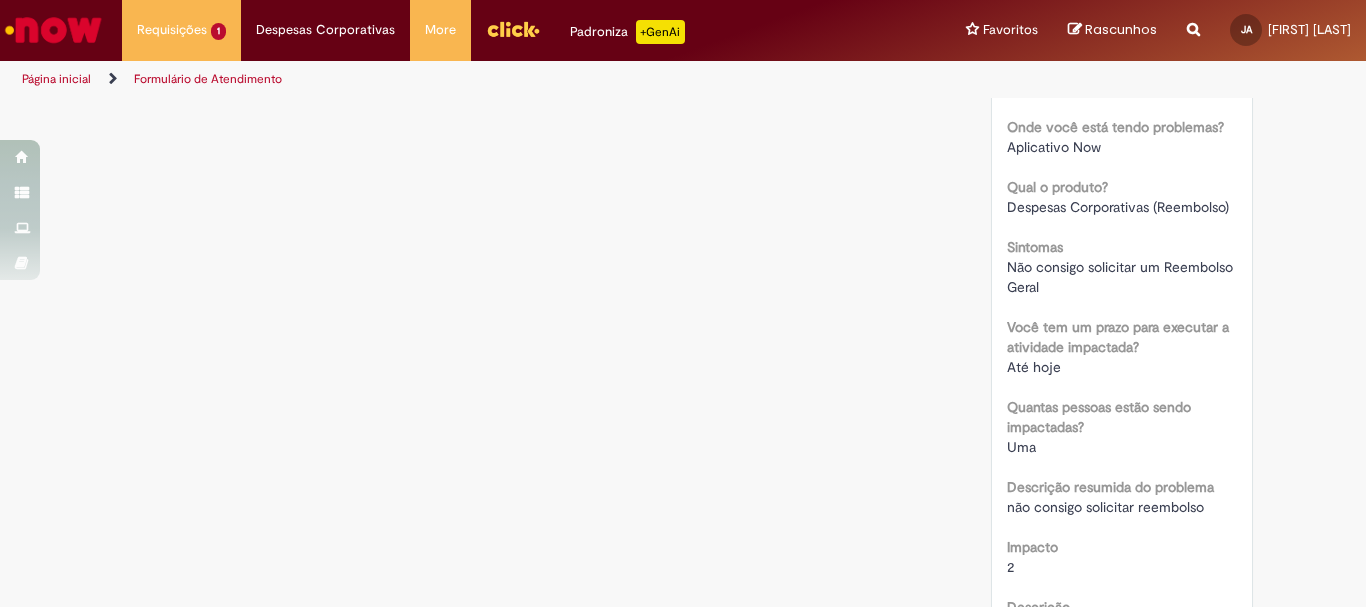 scroll, scrollTop: 0, scrollLeft: 0, axis: both 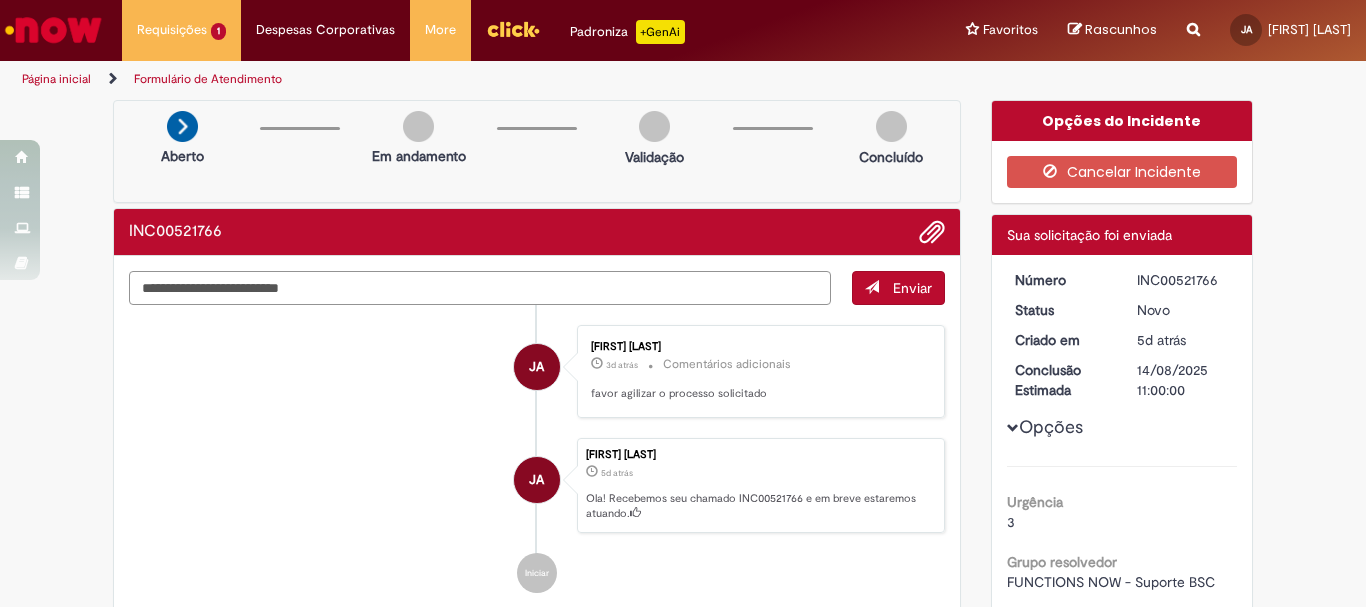 click at bounding box center [480, 288] 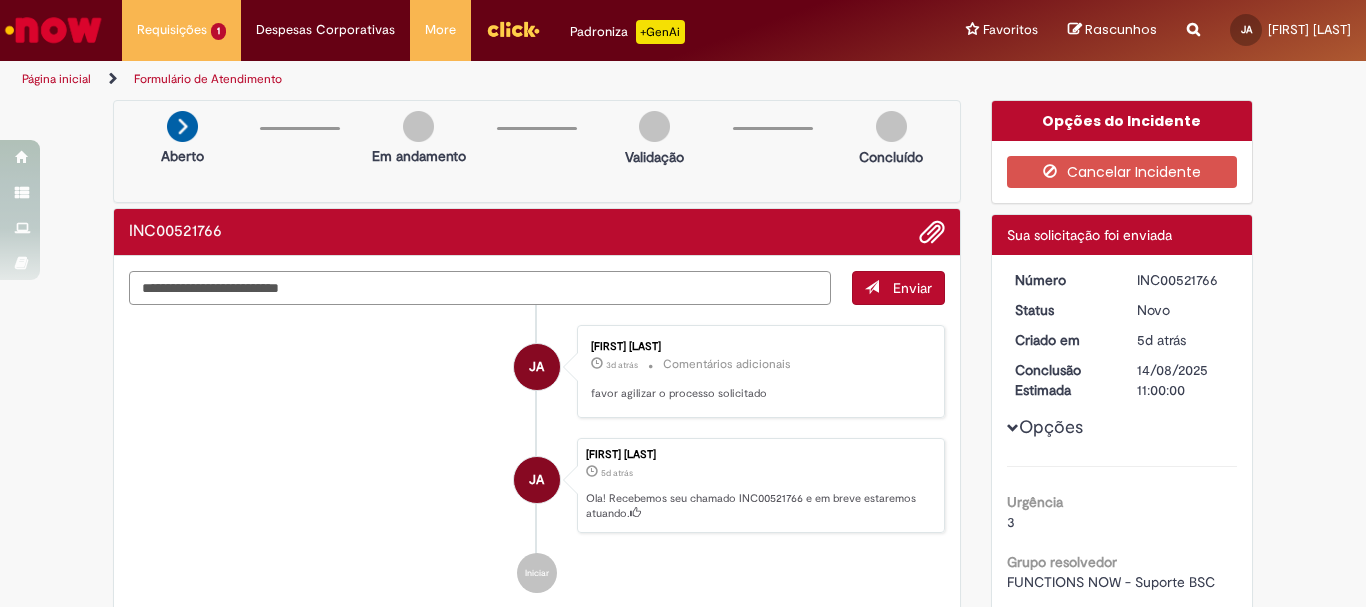 paste on "**********" 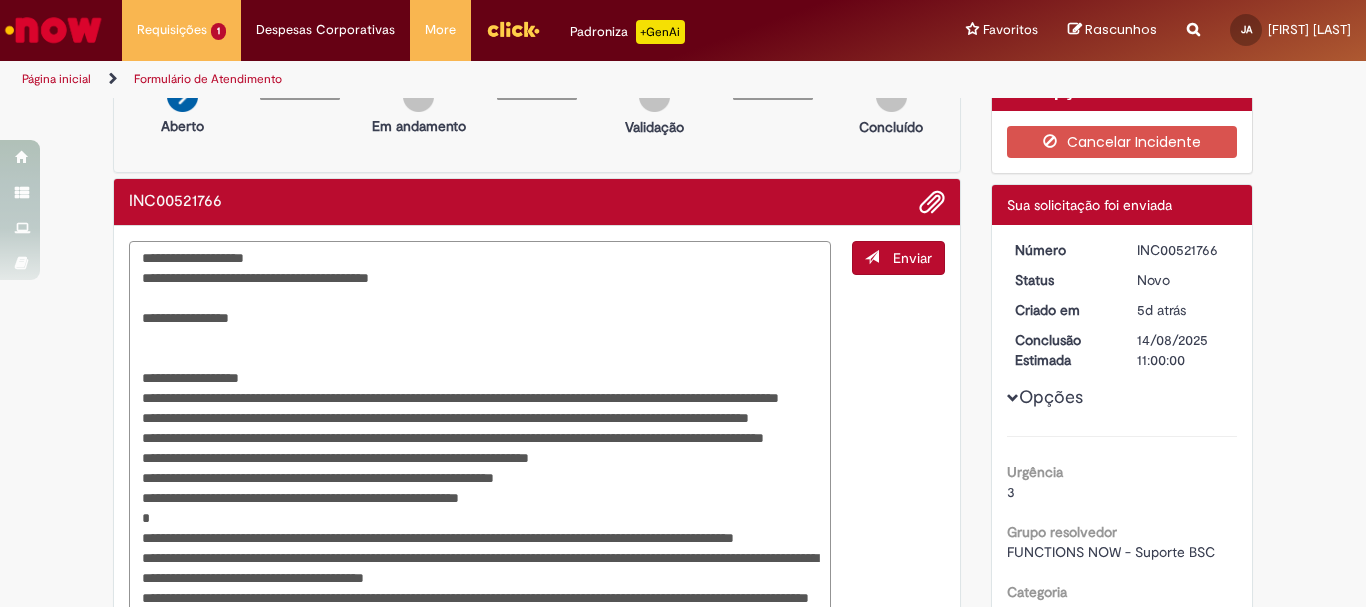 scroll, scrollTop: 0, scrollLeft: 0, axis: both 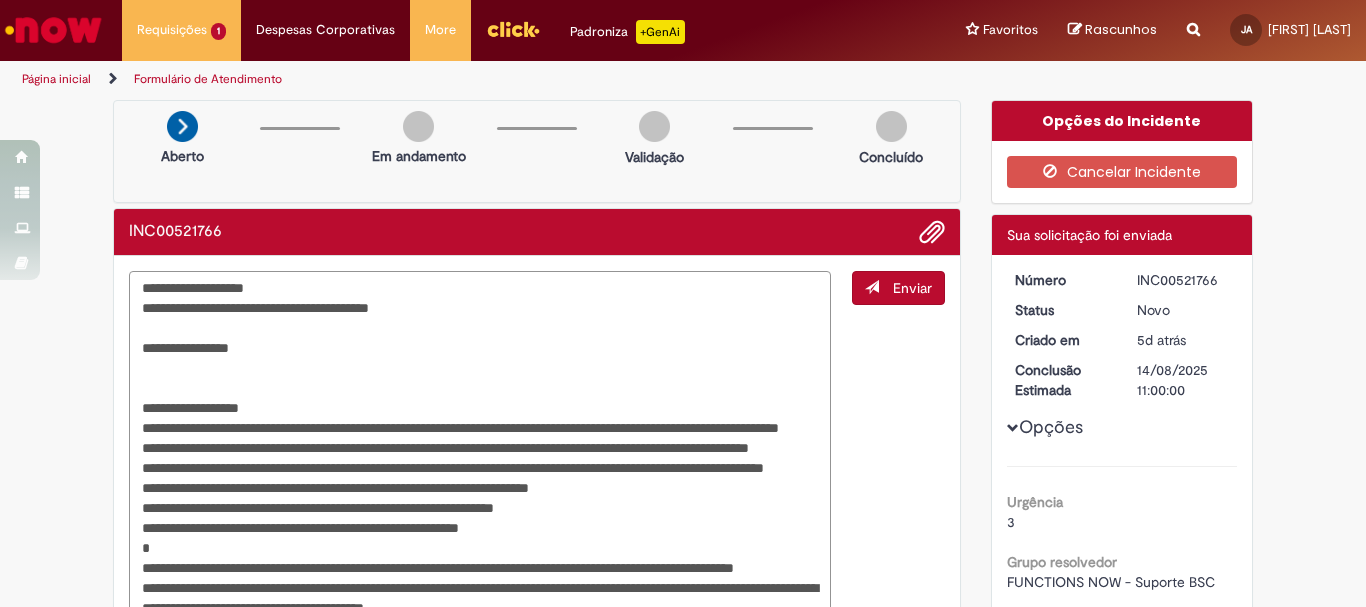 type on "**********" 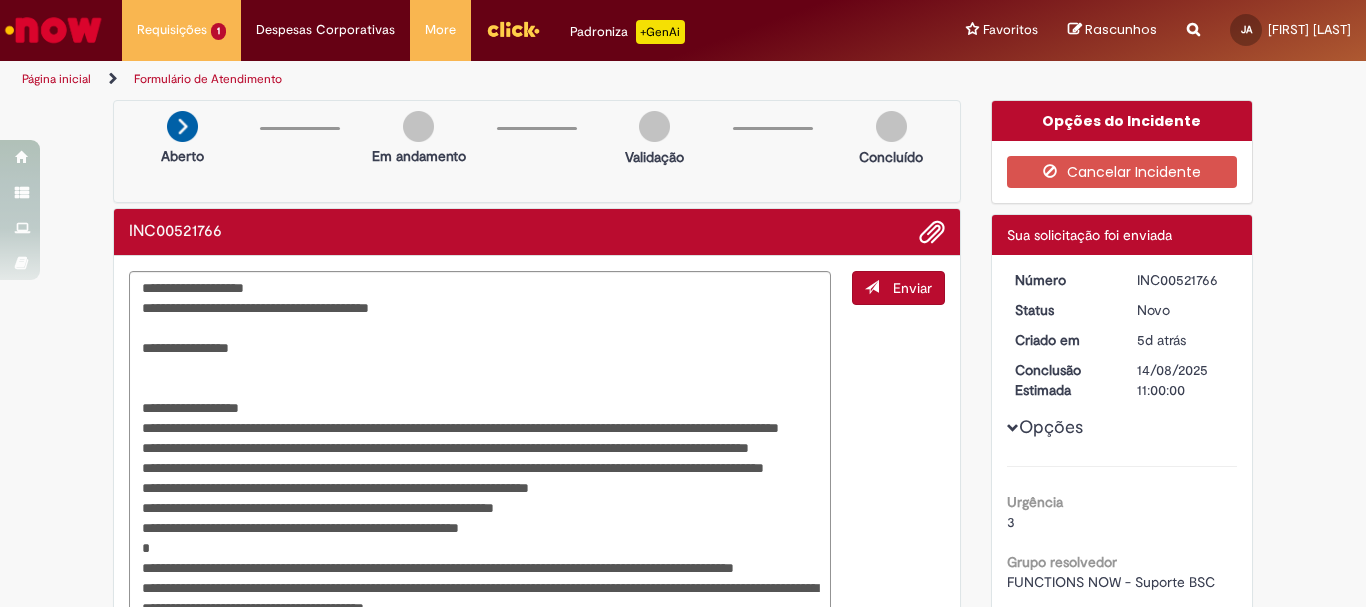 click at bounding box center (136, 508) 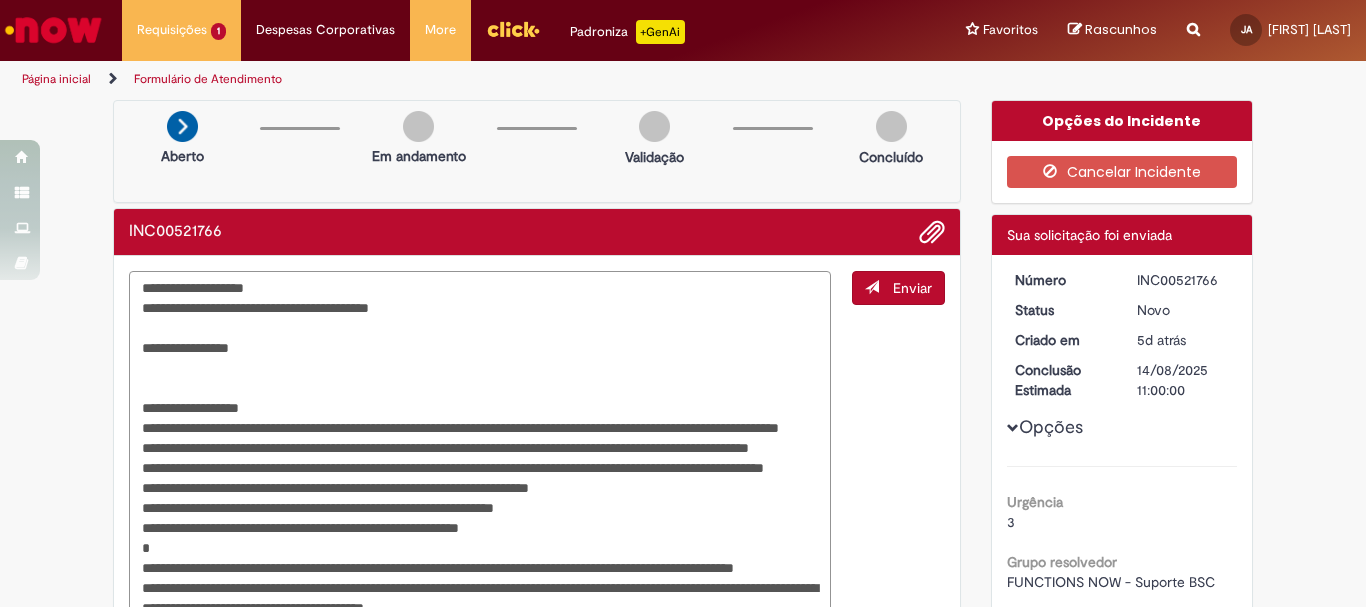 click at bounding box center (480, 508) 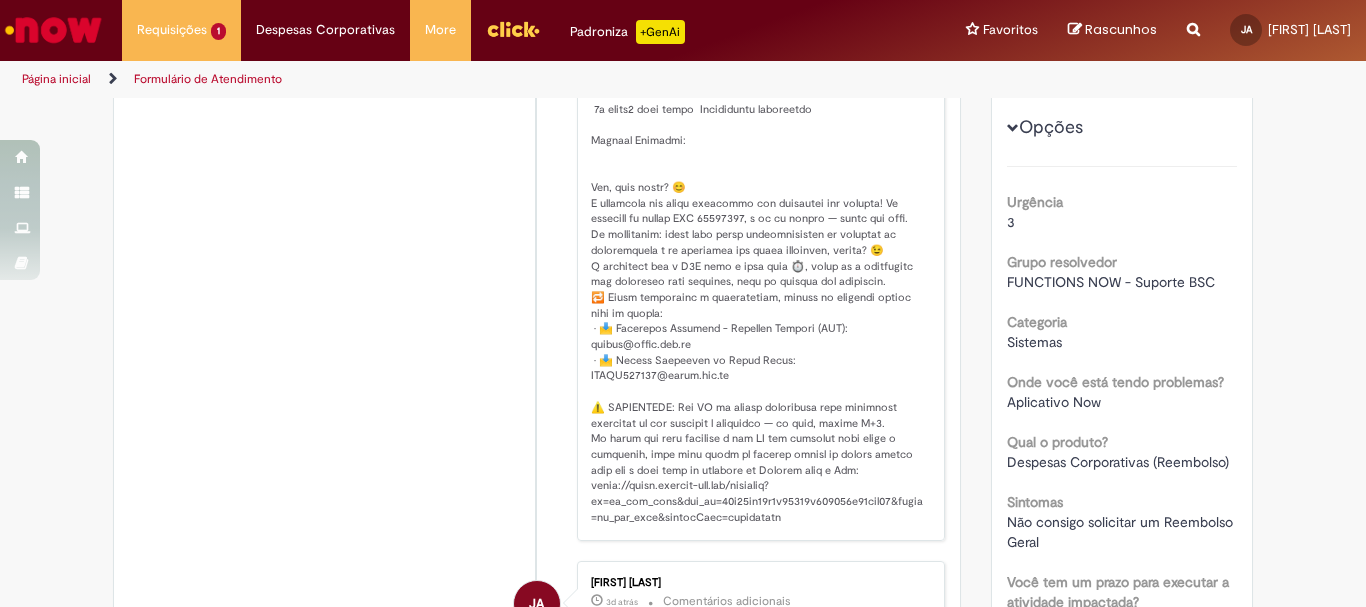 scroll, scrollTop: 0, scrollLeft: 0, axis: both 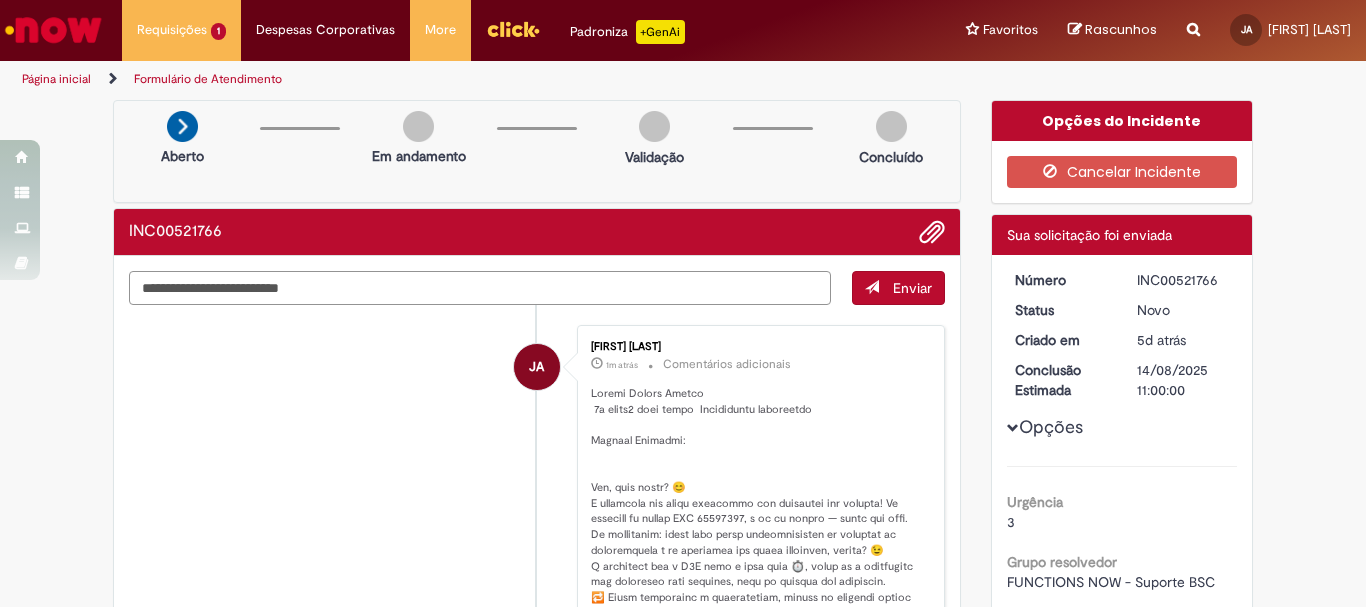 click at bounding box center [480, 288] 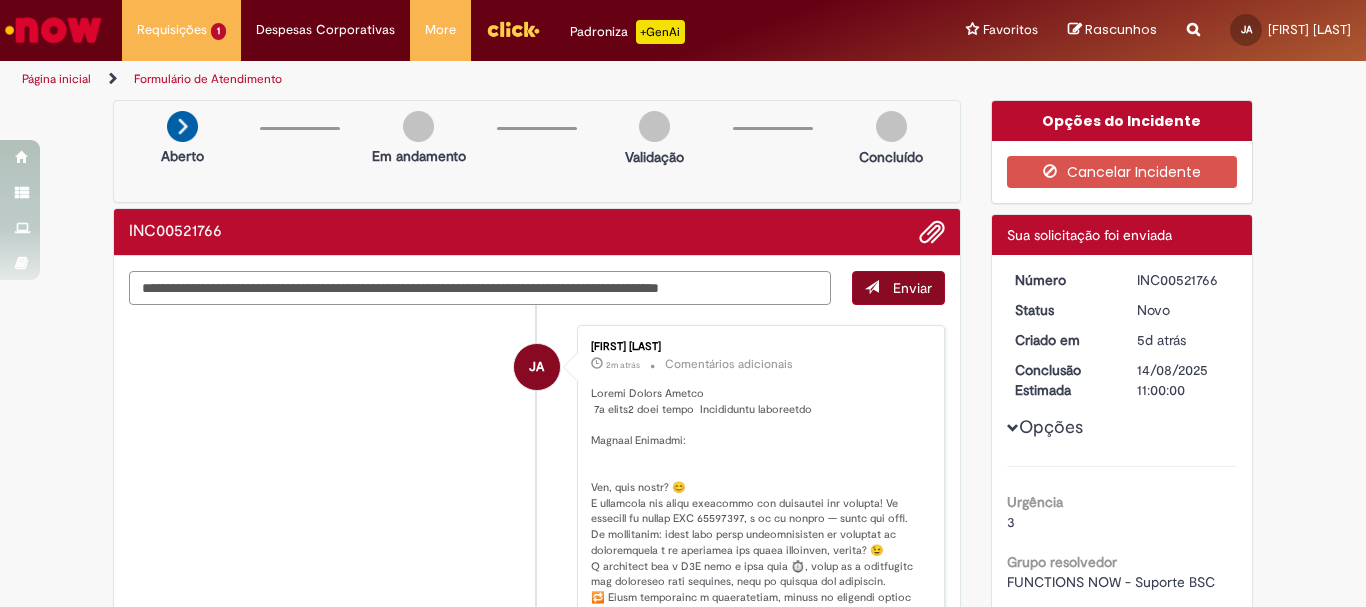 type on "**********" 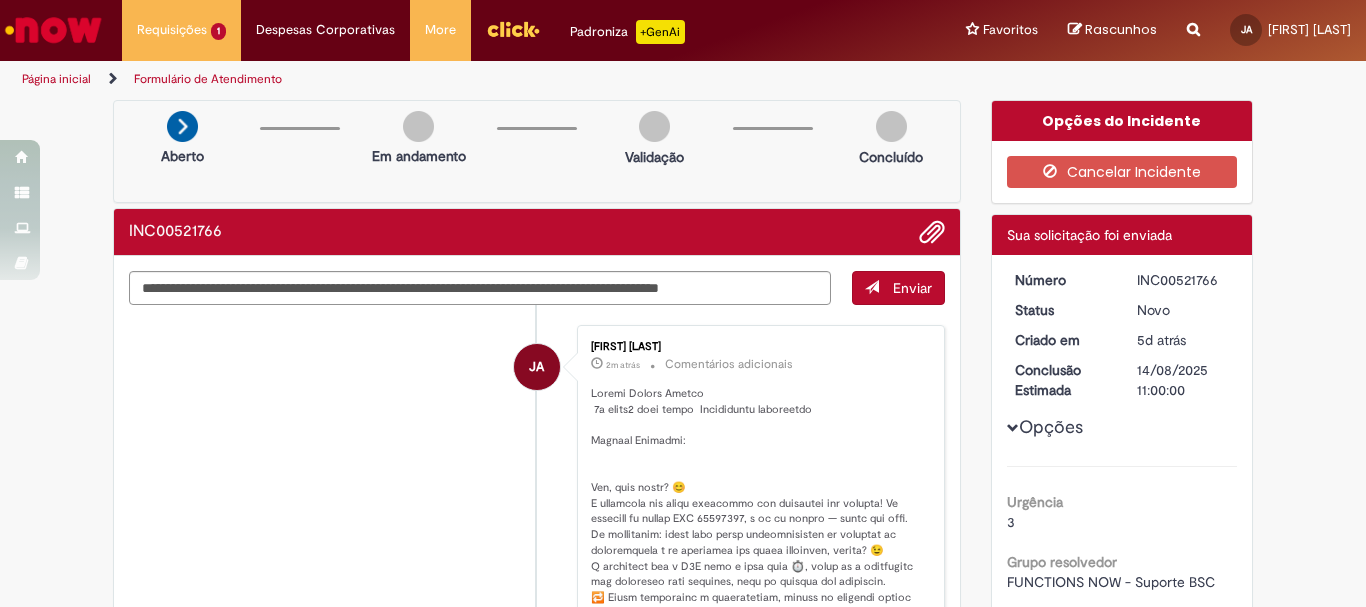 click on "Enviar" at bounding box center (898, 288) 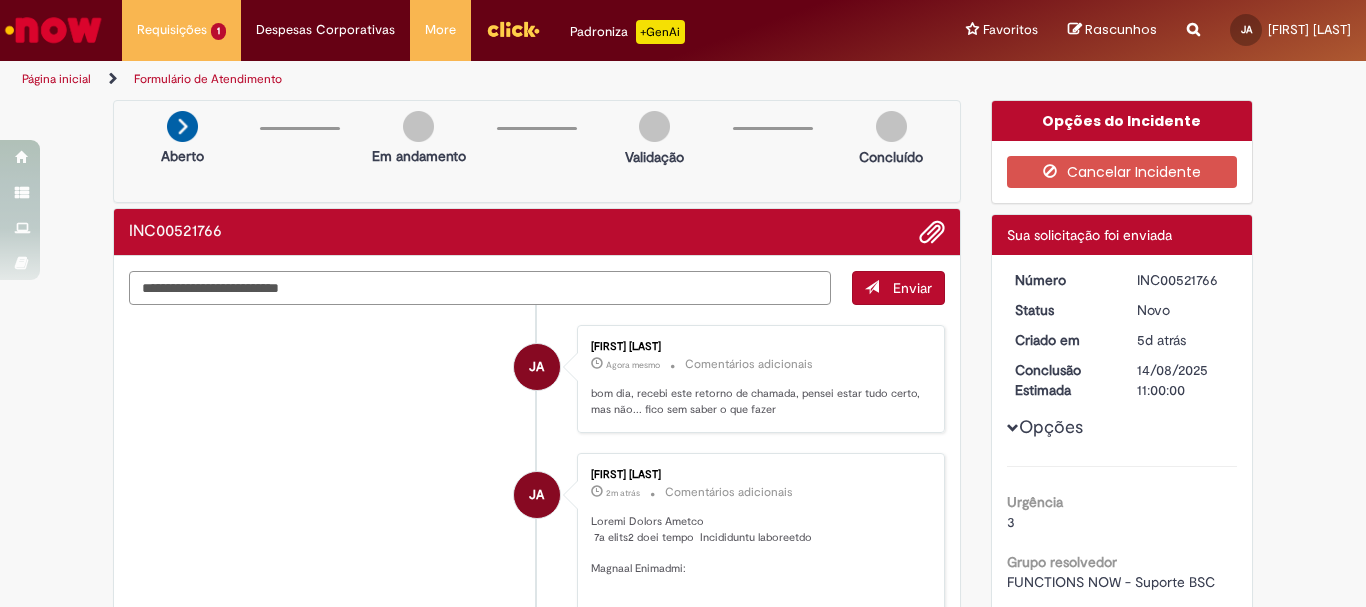 click at bounding box center (480, 288) 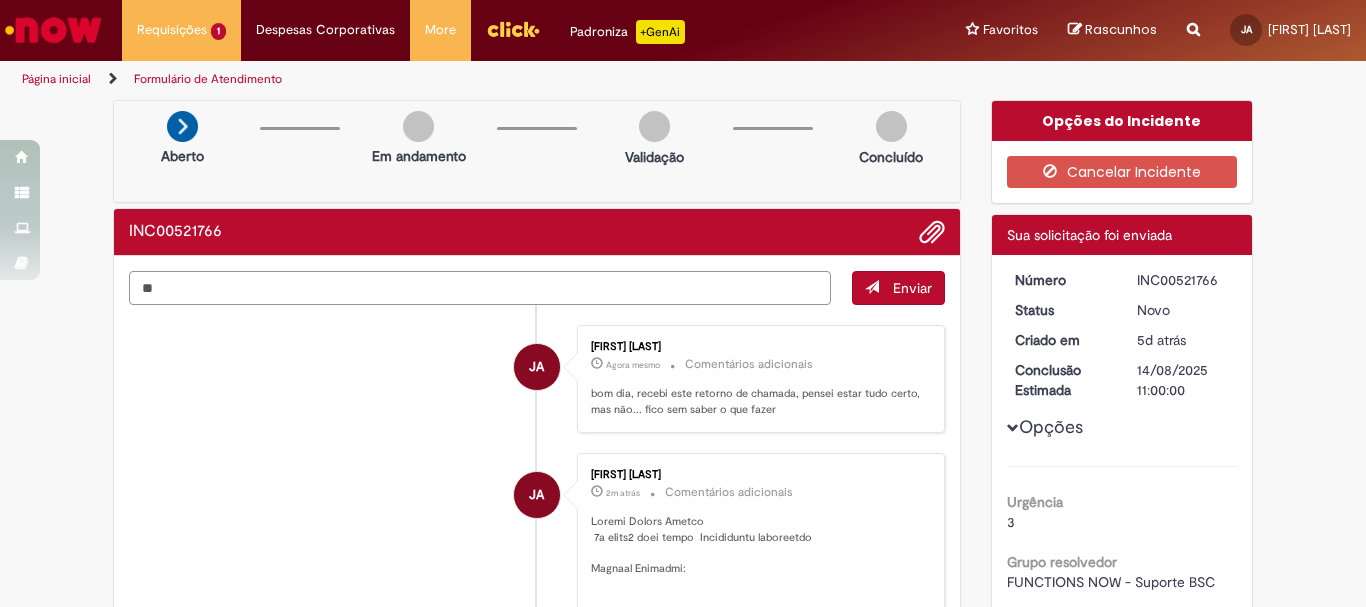 type on "*" 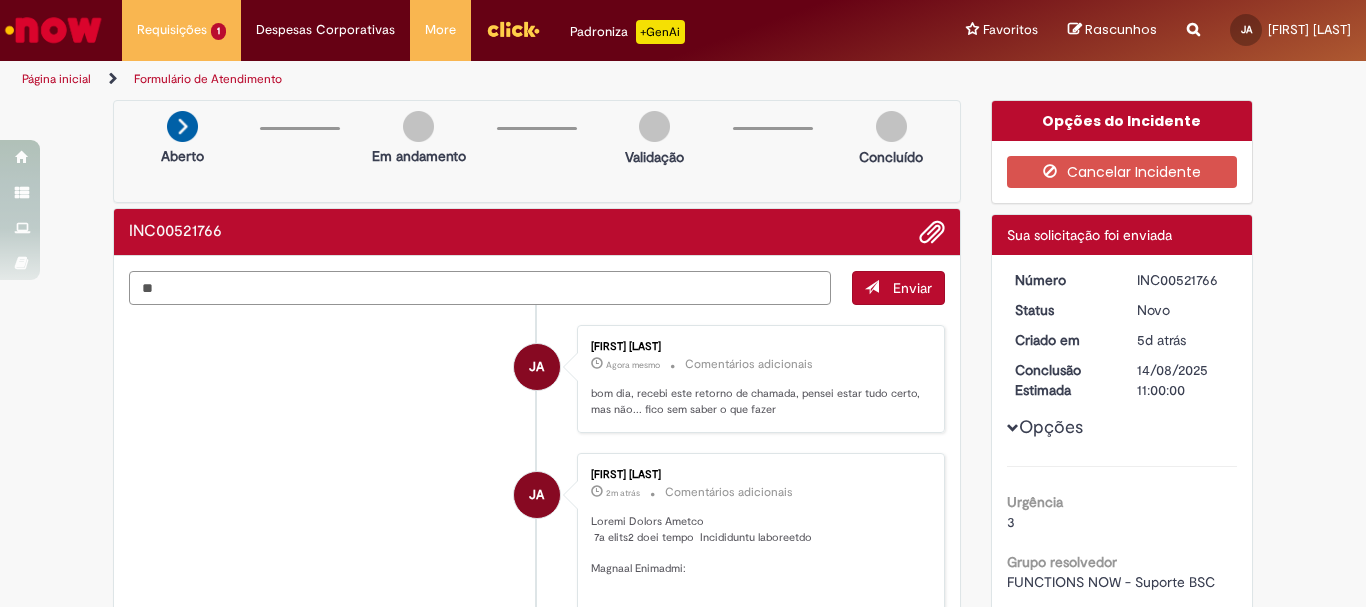 type on "*" 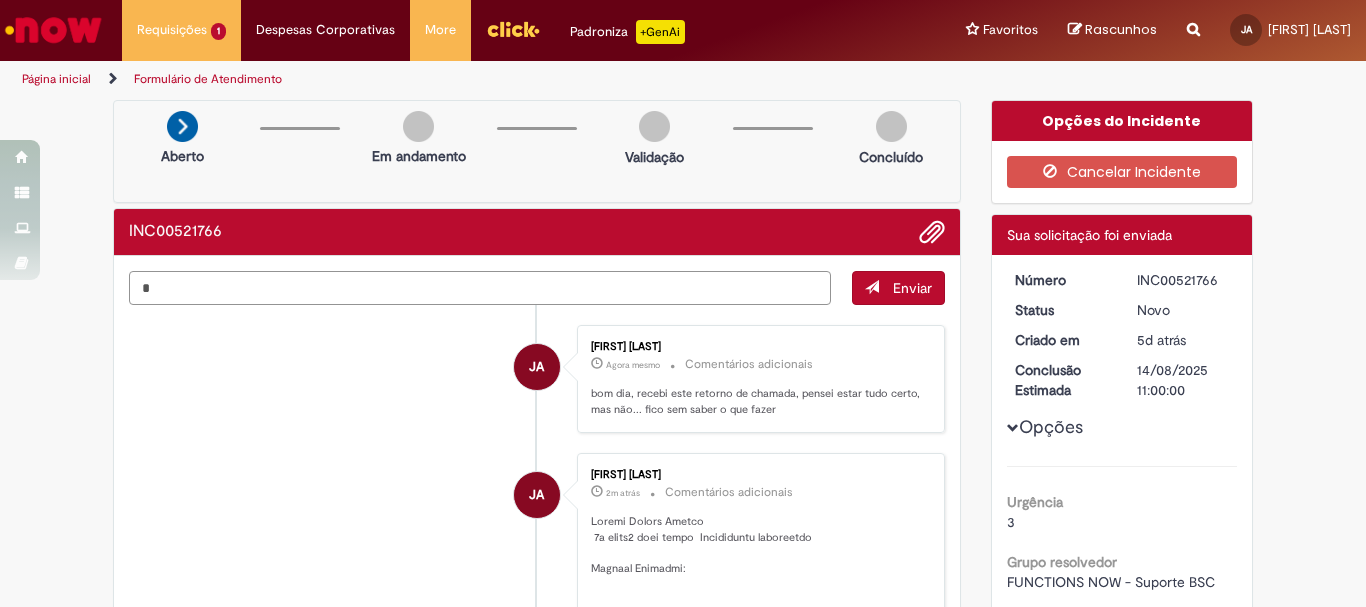 type 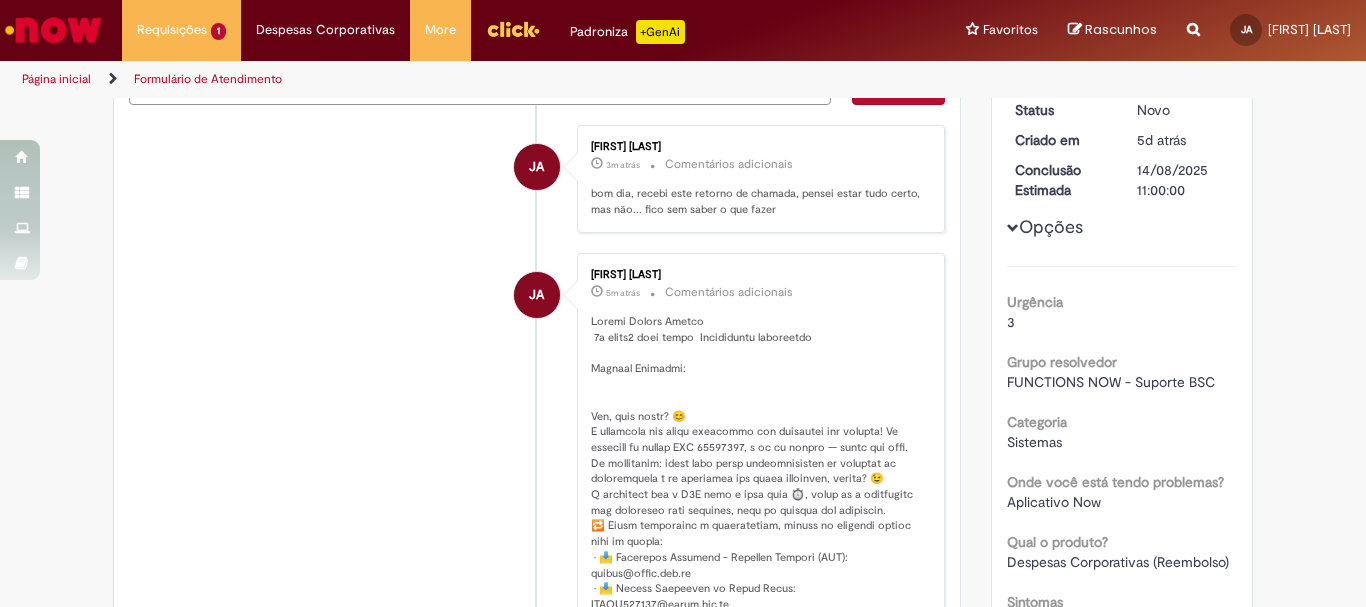 scroll, scrollTop: 0, scrollLeft: 0, axis: both 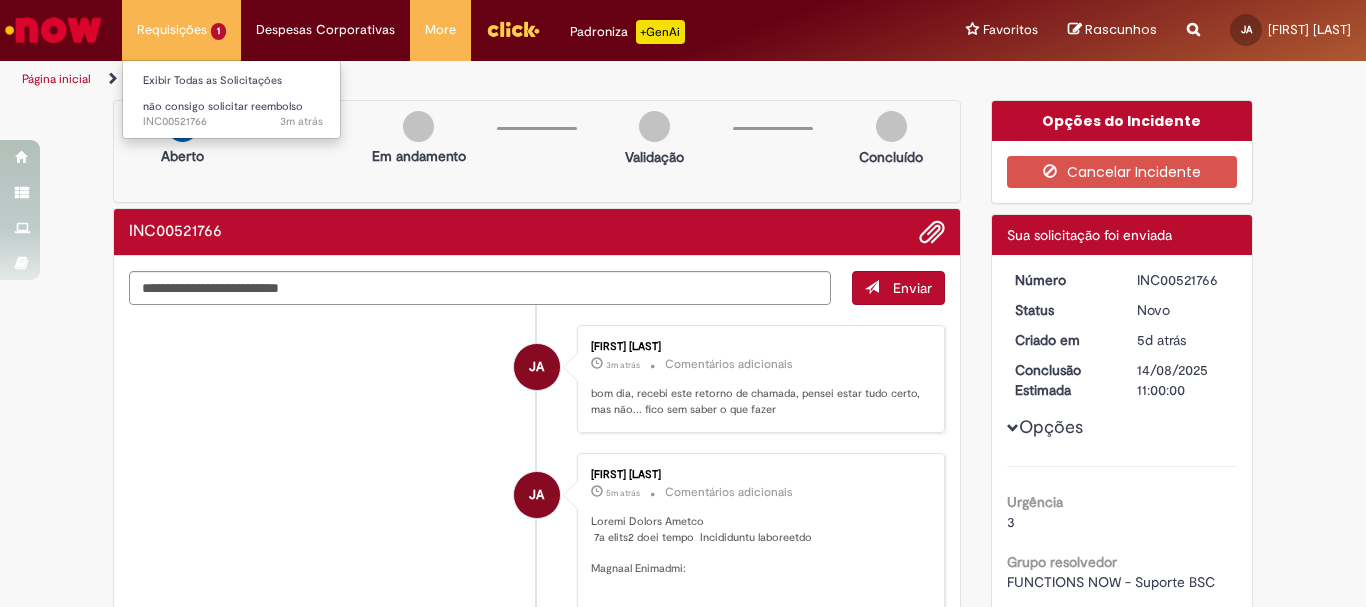 click on "não consigo solicitar reembolso
3m atrás 3 minutos atrás [REFERENCE]" at bounding box center (181, 30) 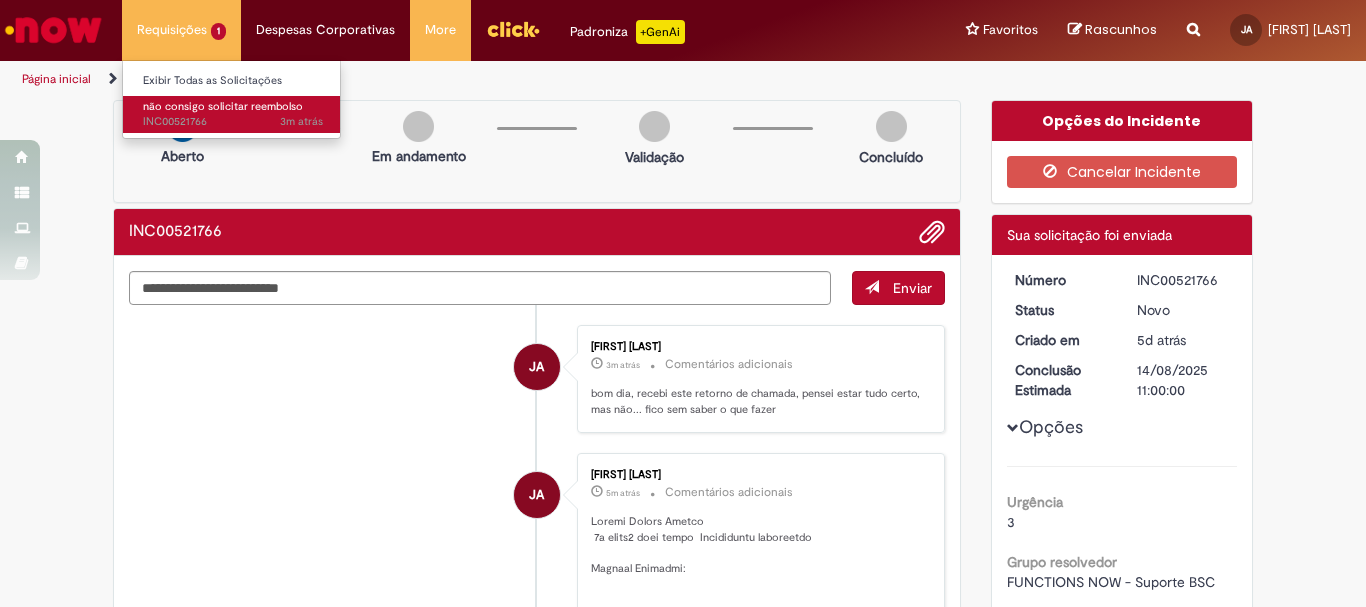 click on "não consigo solicitar reembolso" at bounding box center (223, 106) 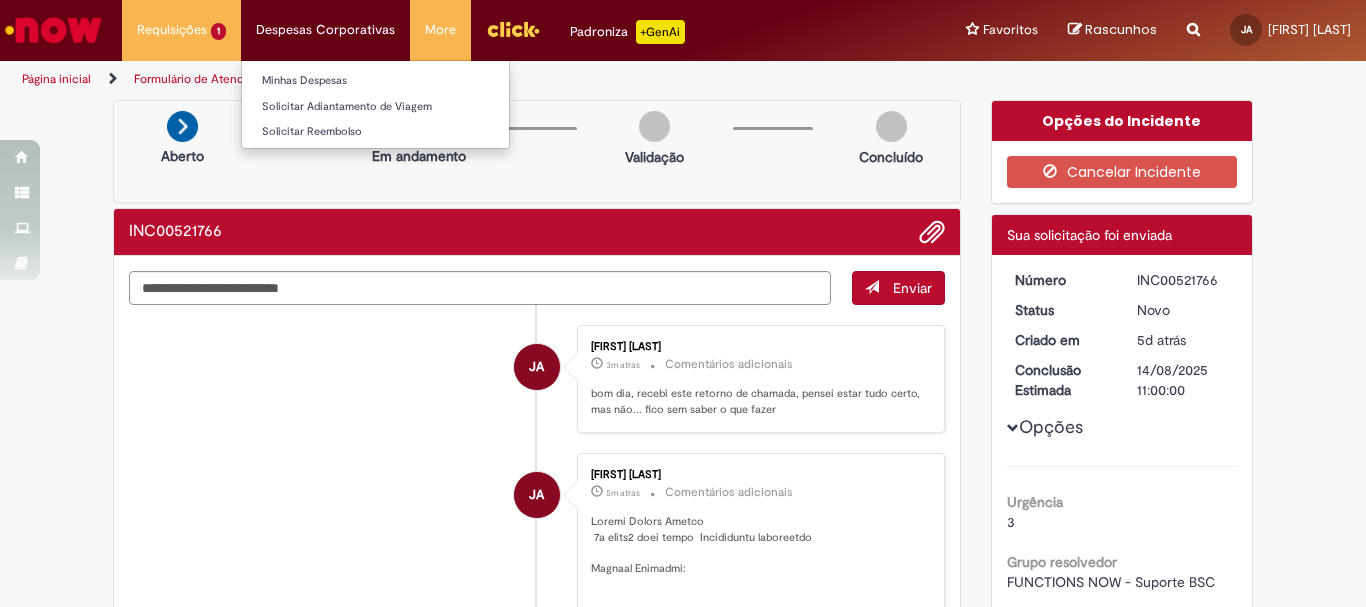 click on "Despesas Corporativas
Minhas Despesas
Solicitar Adiantamento de Viagem
Solicitar Reembolso" at bounding box center [181, 30] 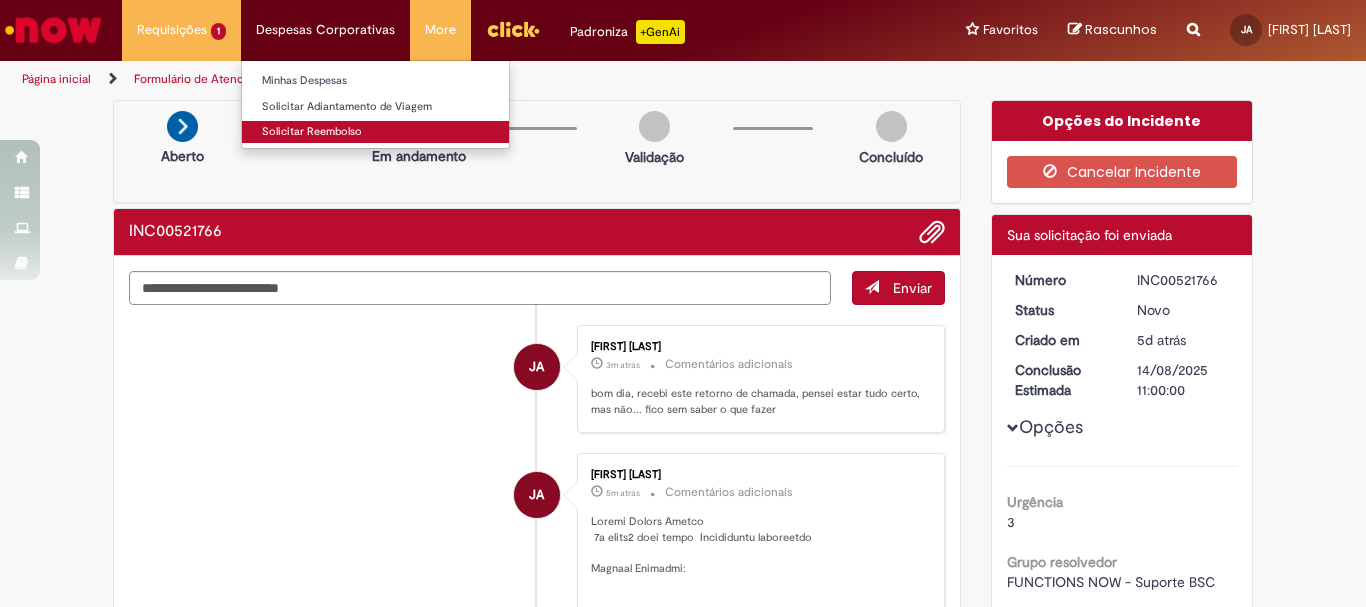 click on "Solicitar Reembolso" at bounding box center [375, 132] 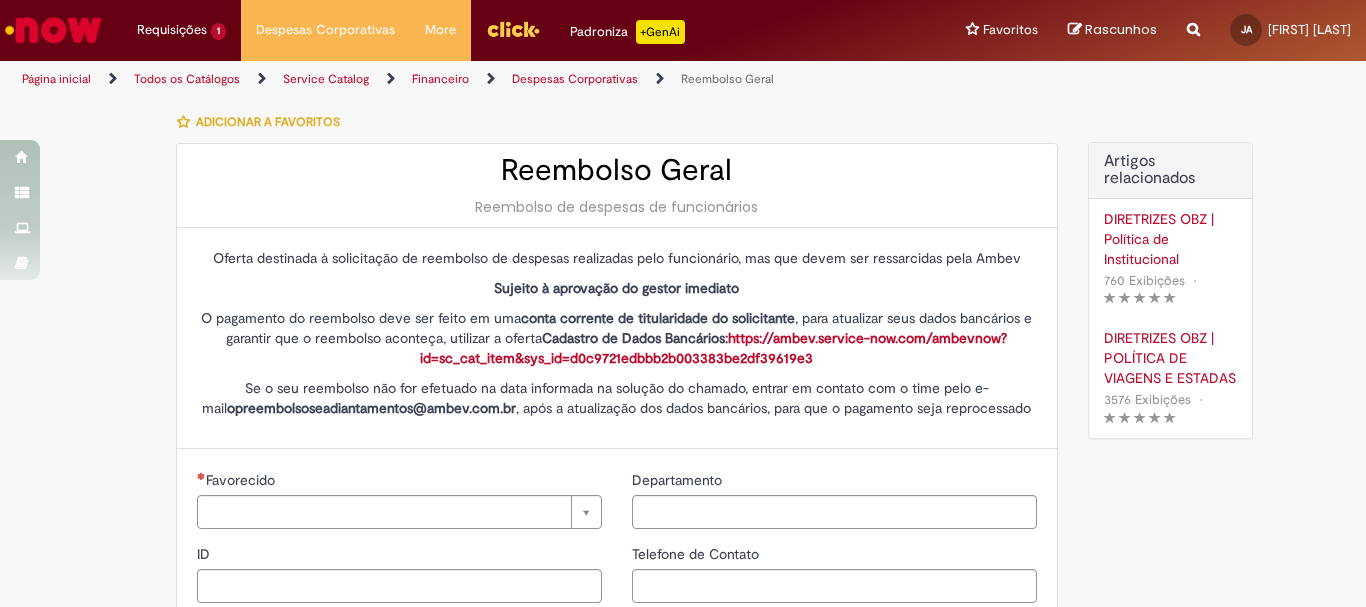 type on "********" 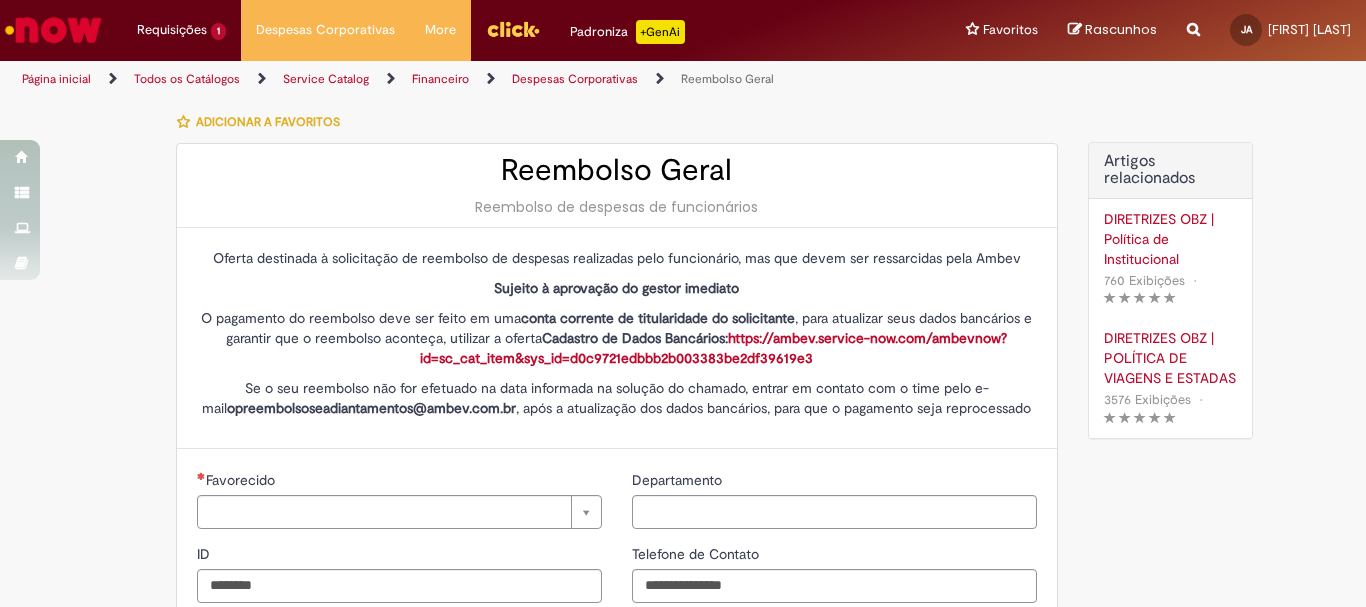 type on "**********" 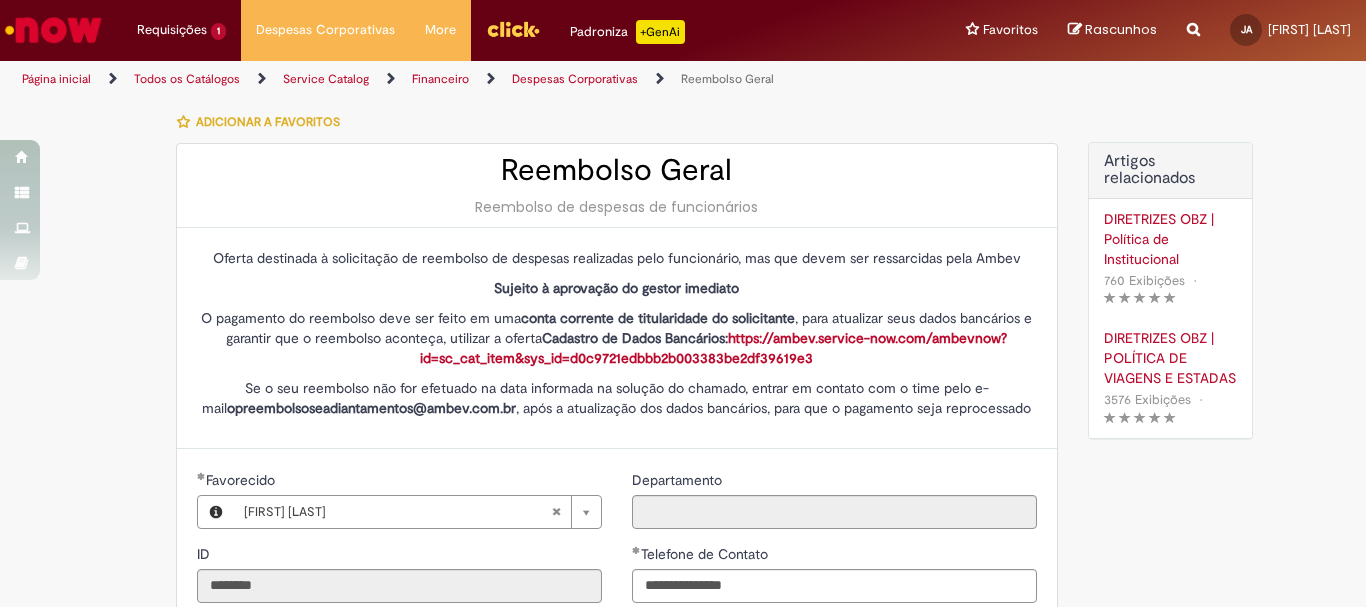 type on "**********" 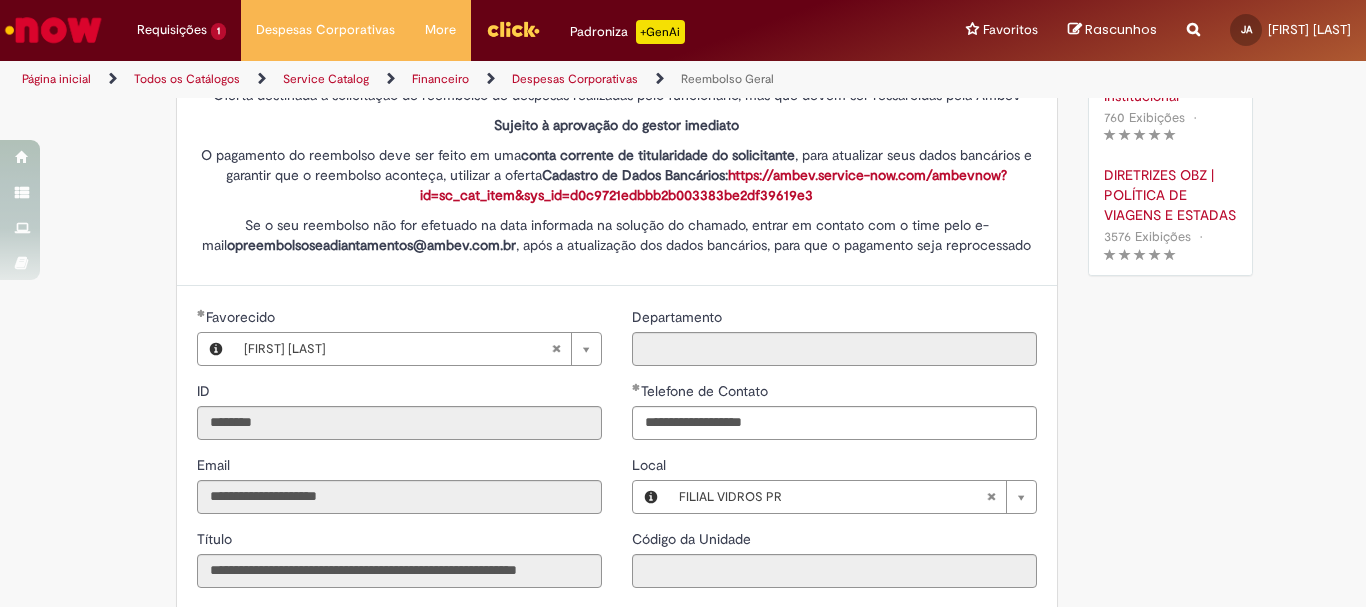 scroll, scrollTop: 0, scrollLeft: 0, axis: both 